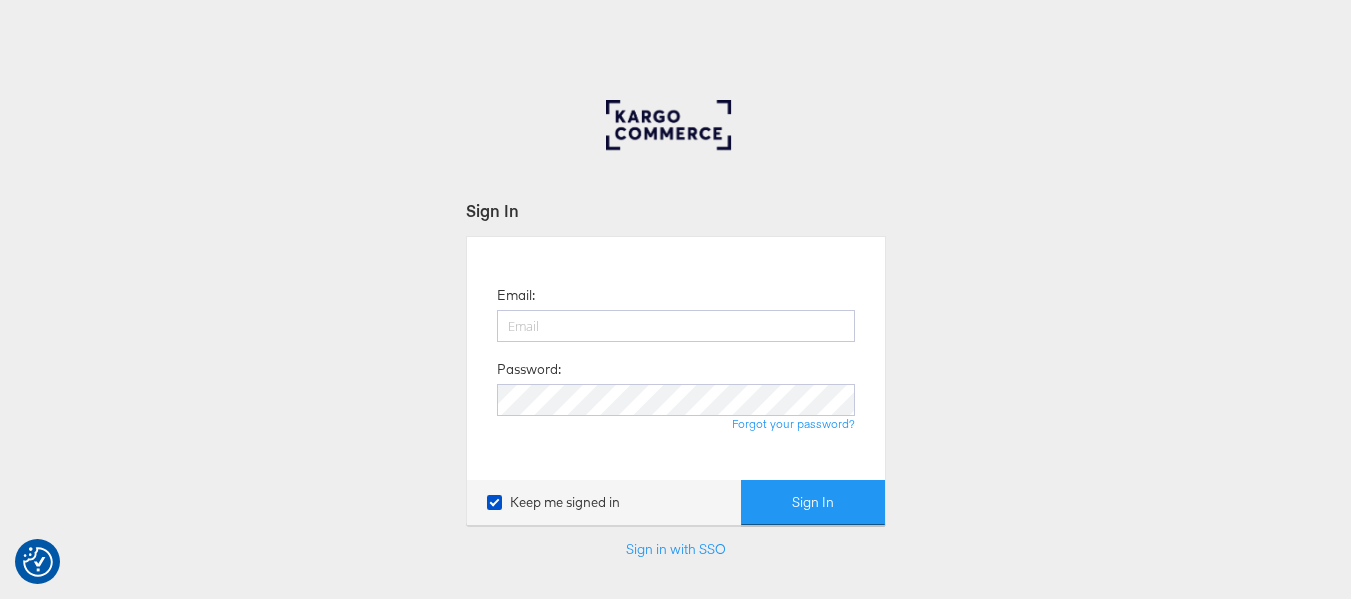 scroll, scrollTop: 0, scrollLeft: 0, axis: both 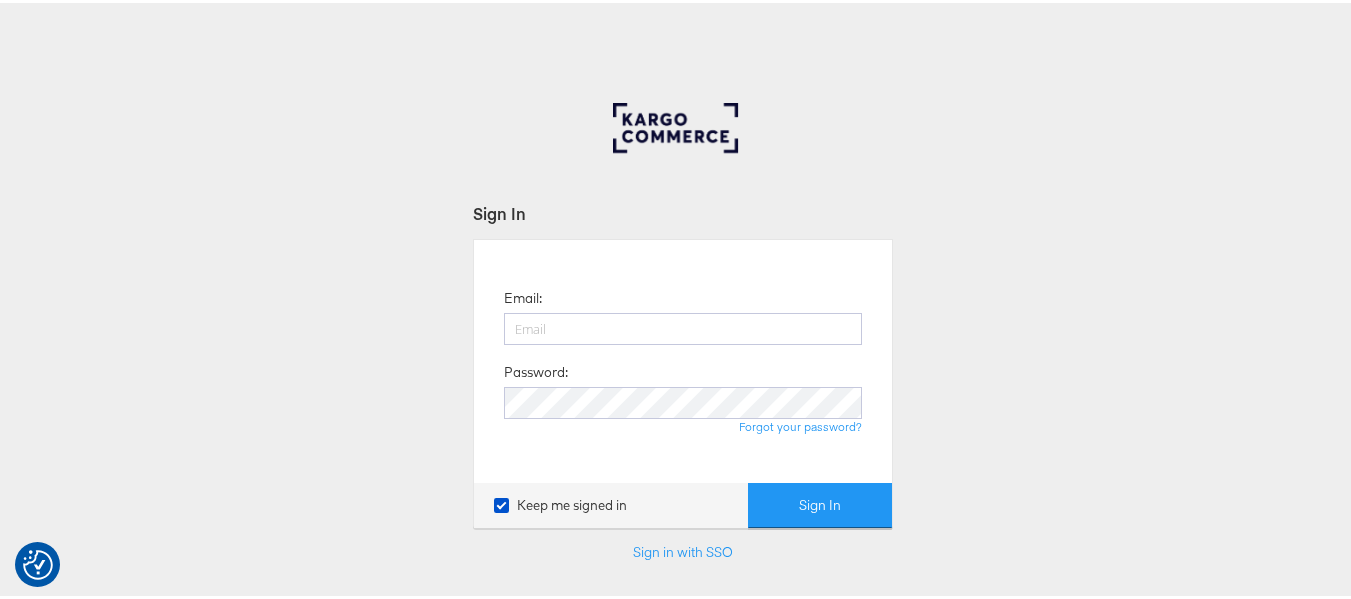 type on "[USERNAME]@[DOMAIN].com" 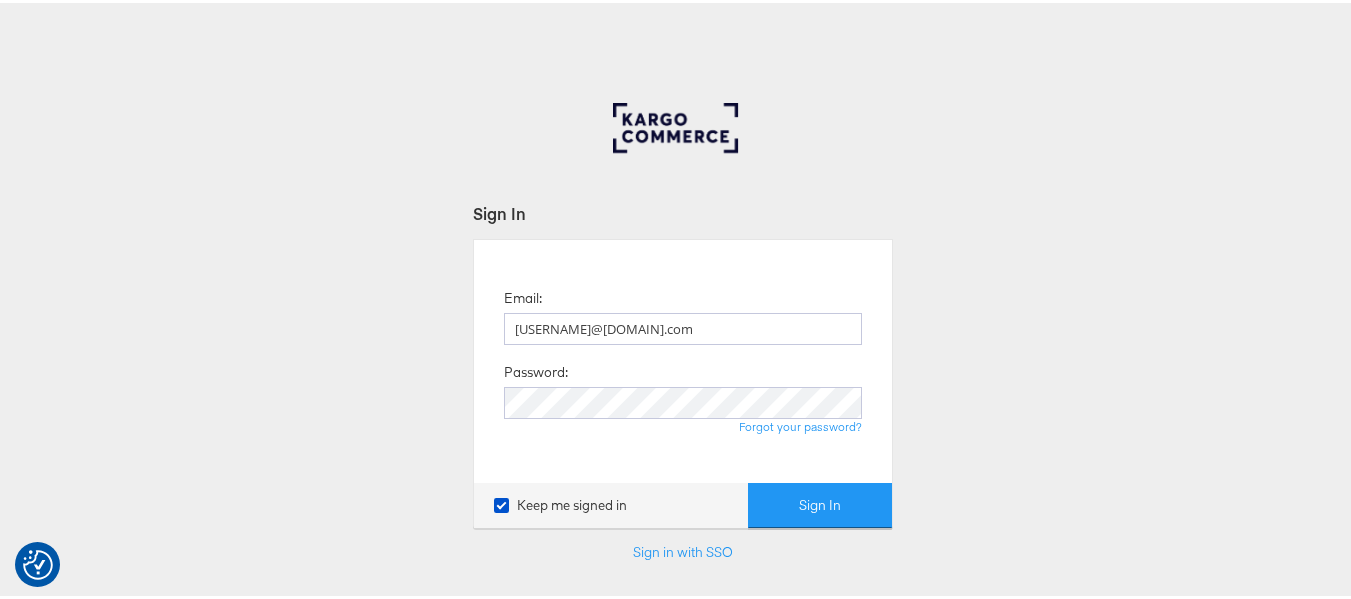 click on "Sign In" at bounding box center (820, 502) 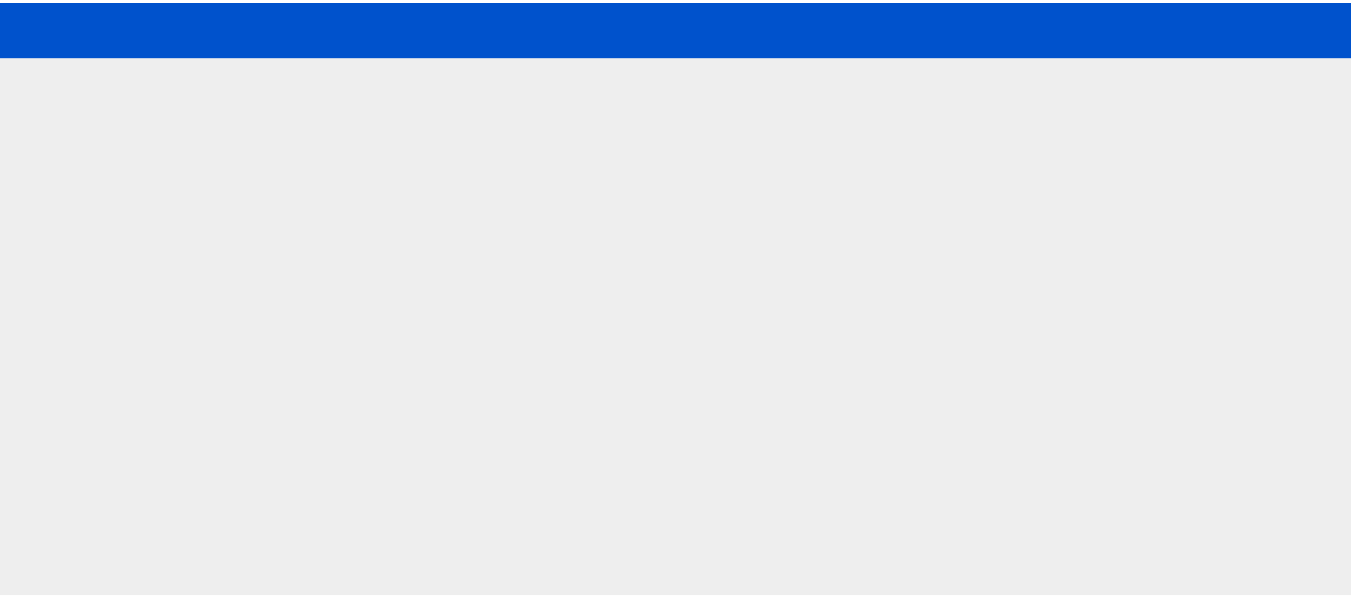 scroll, scrollTop: 0, scrollLeft: 0, axis: both 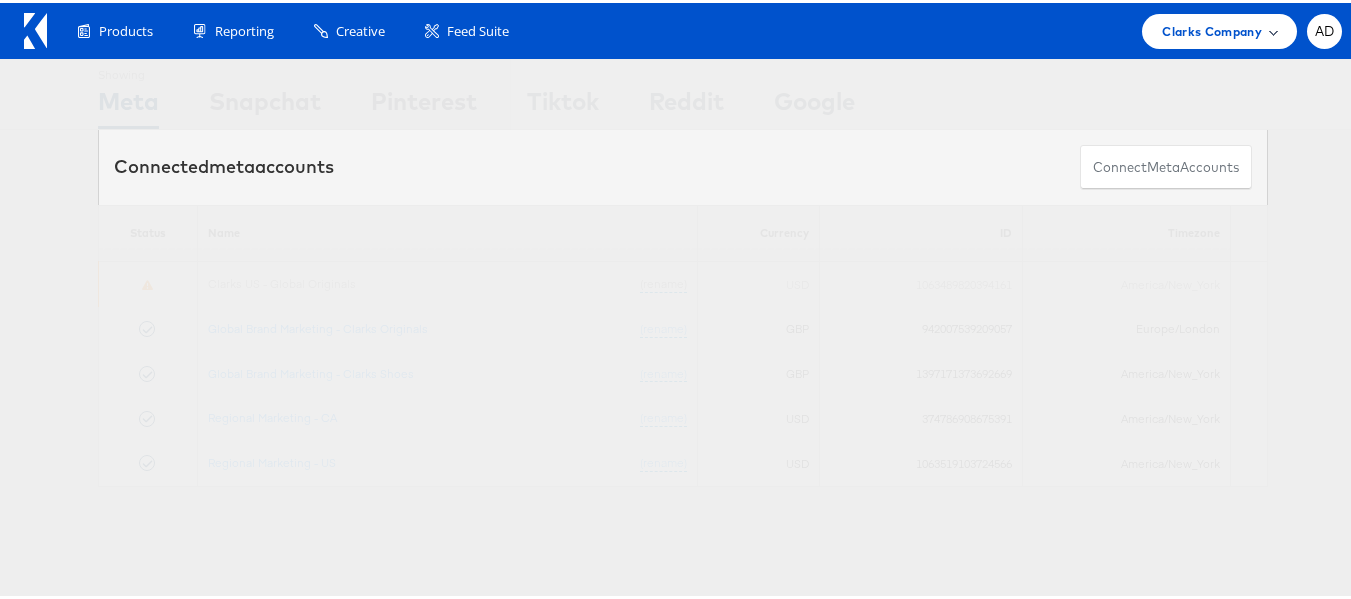 click on "Clarks Company" at bounding box center [1212, 28] 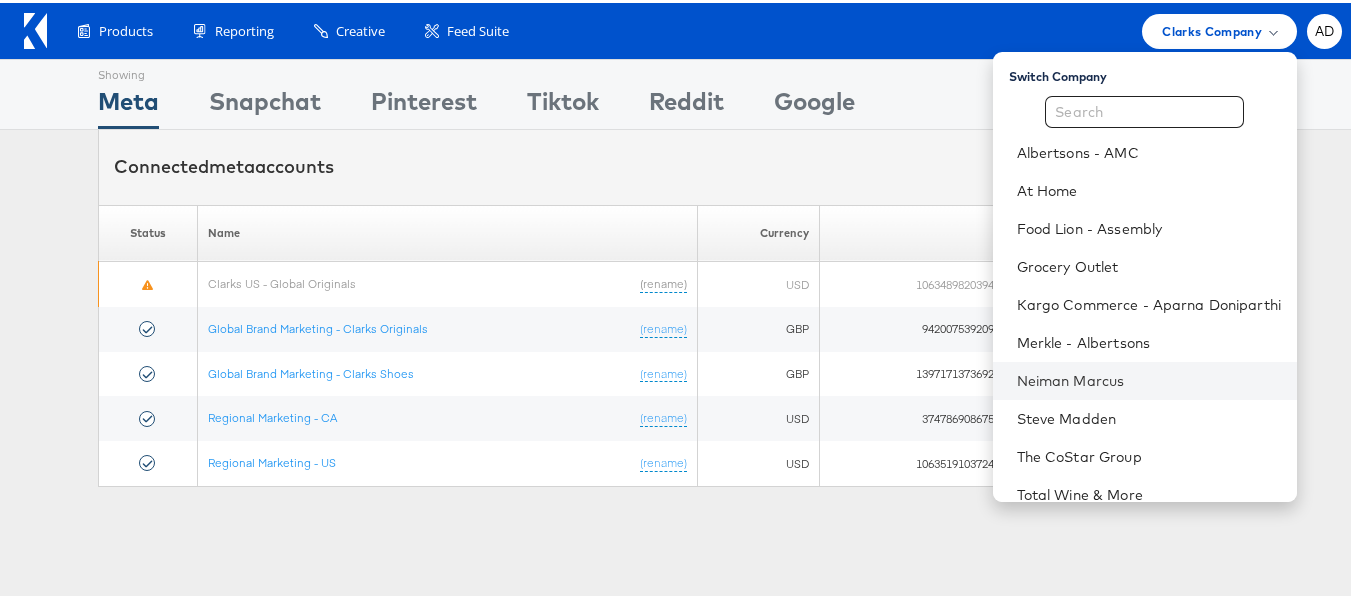 scroll, scrollTop: 20, scrollLeft: 0, axis: vertical 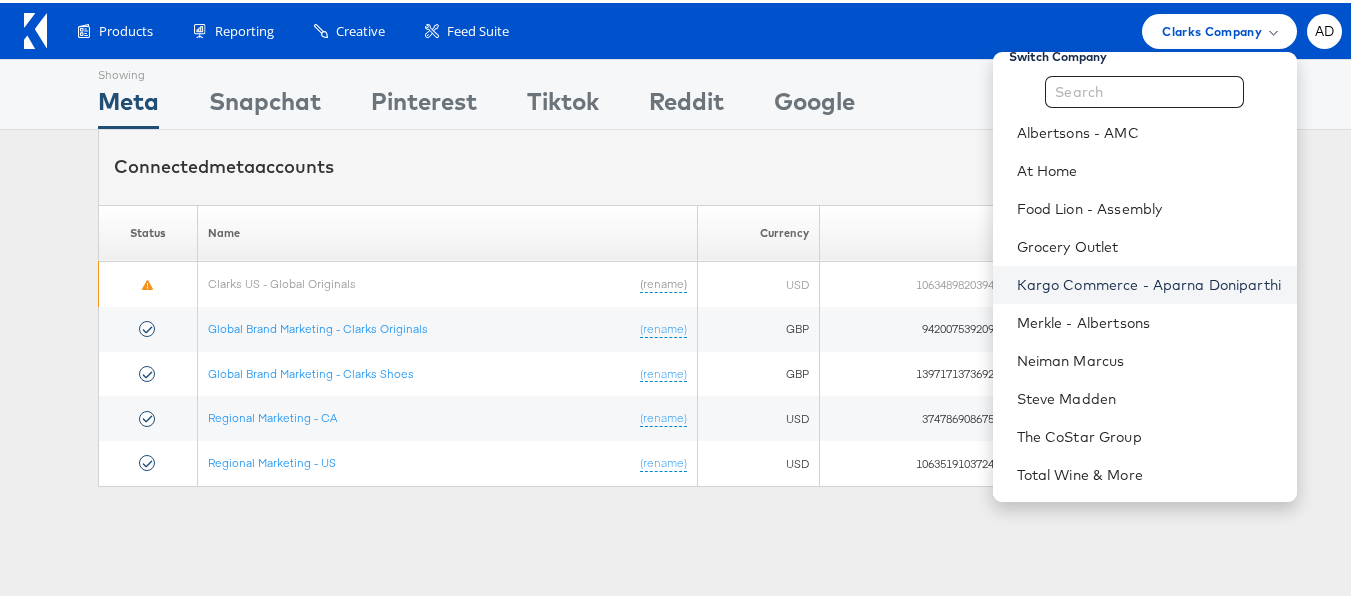click on "Kargo Commerce - Aparna Doniparthi" at bounding box center (1149, 282) 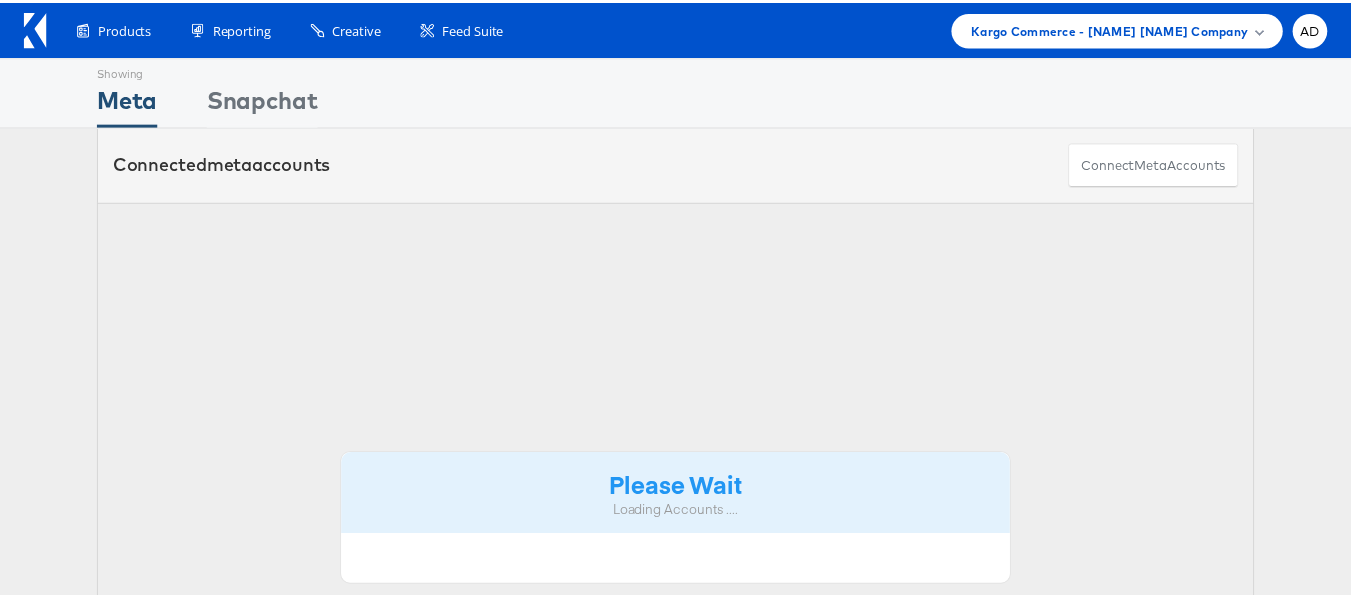 scroll, scrollTop: 0, scrollLeft: 0, axis: both 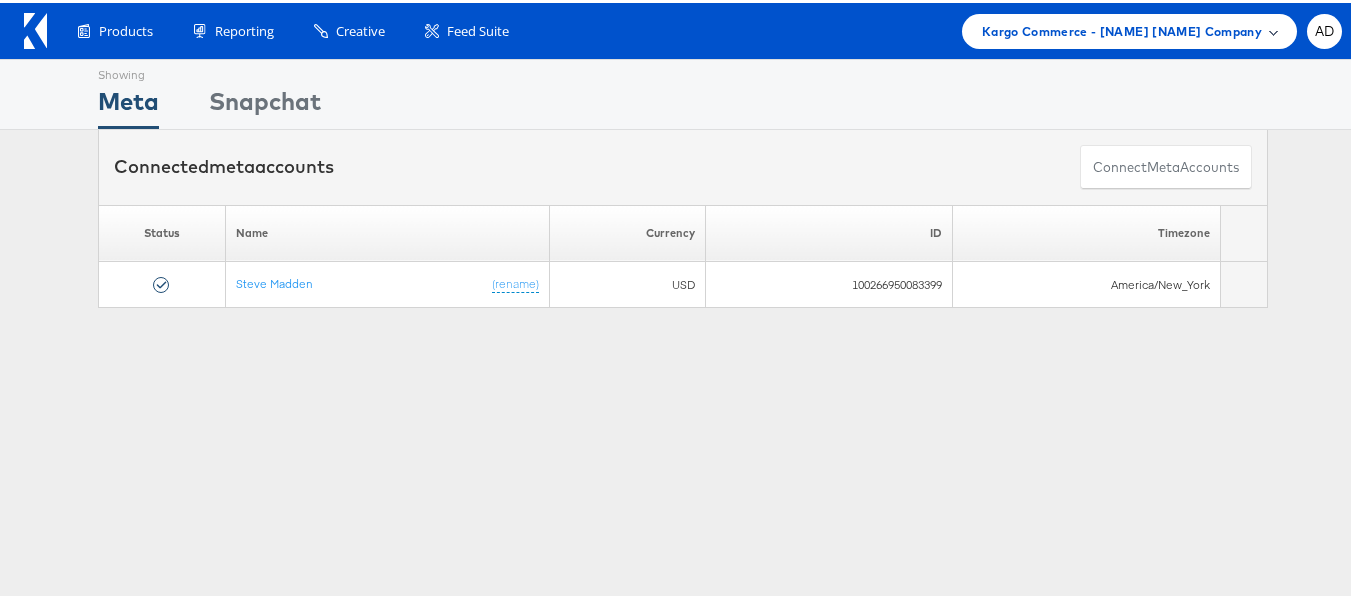 click on "Kargo Commerce - Aparna Doniparthi Company" at bounding box center (1129, 28) 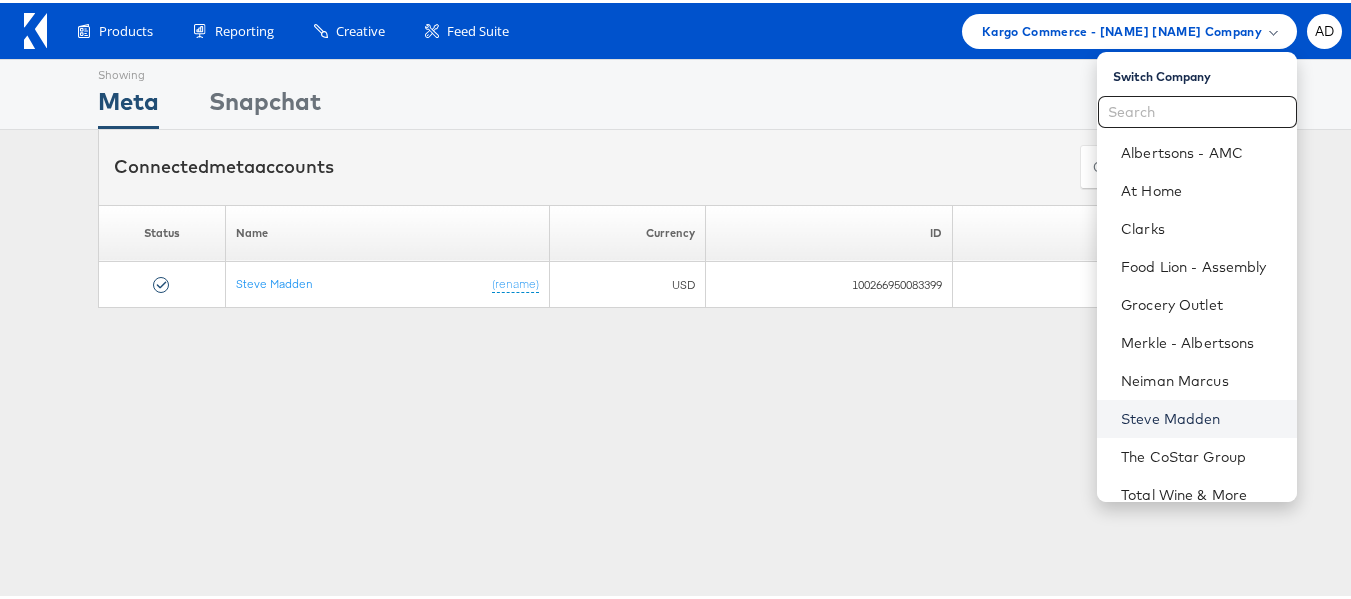 scroll, scrollTop: 20, scrollLeft: 0, axis: vertical 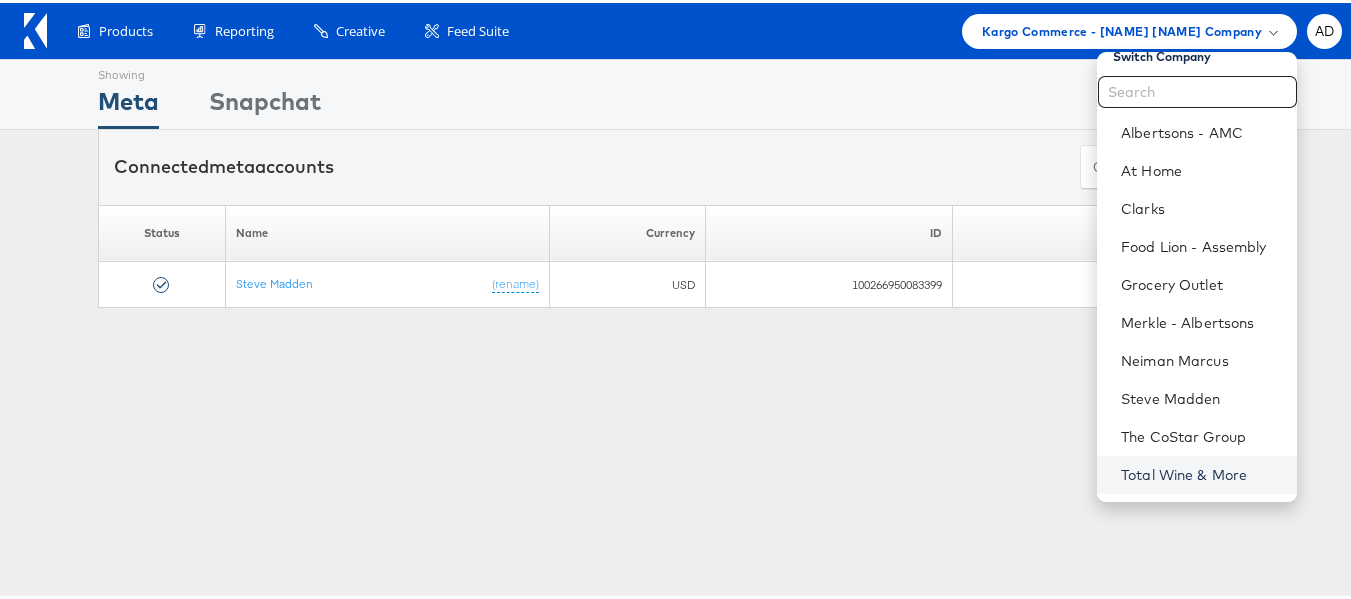 click on "Total Wine & More" at bounding box center [1201, 472] 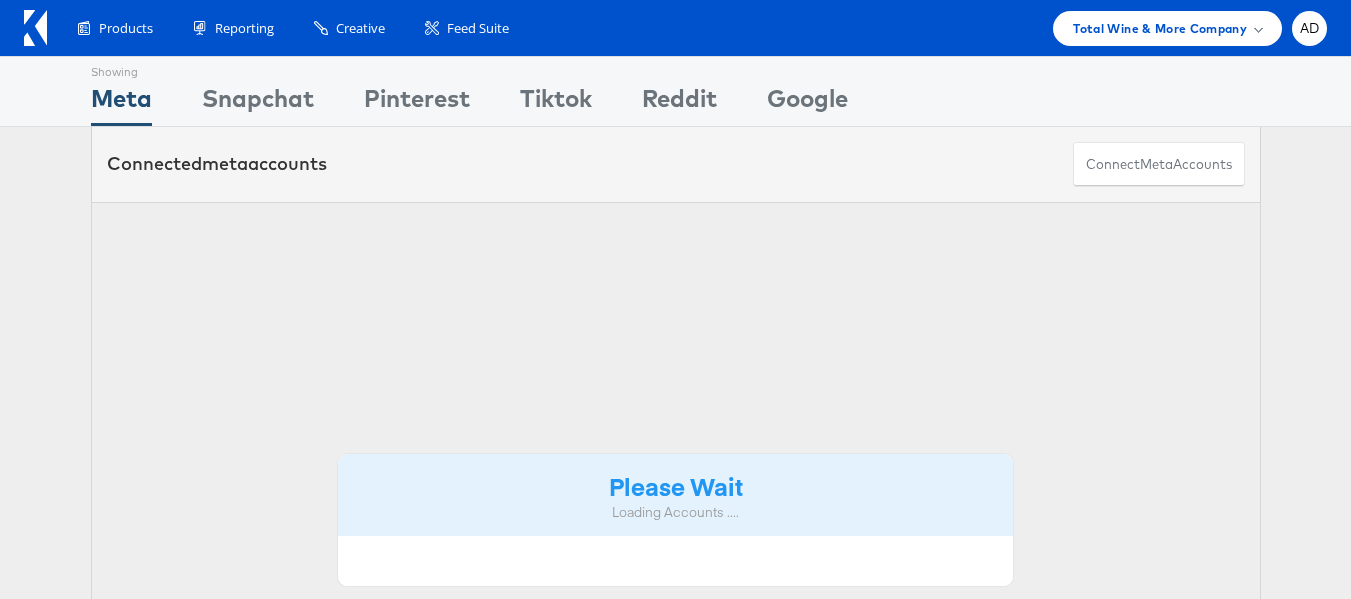 scroll, scrollTop: 0, scrollLeft: 0, axis: both 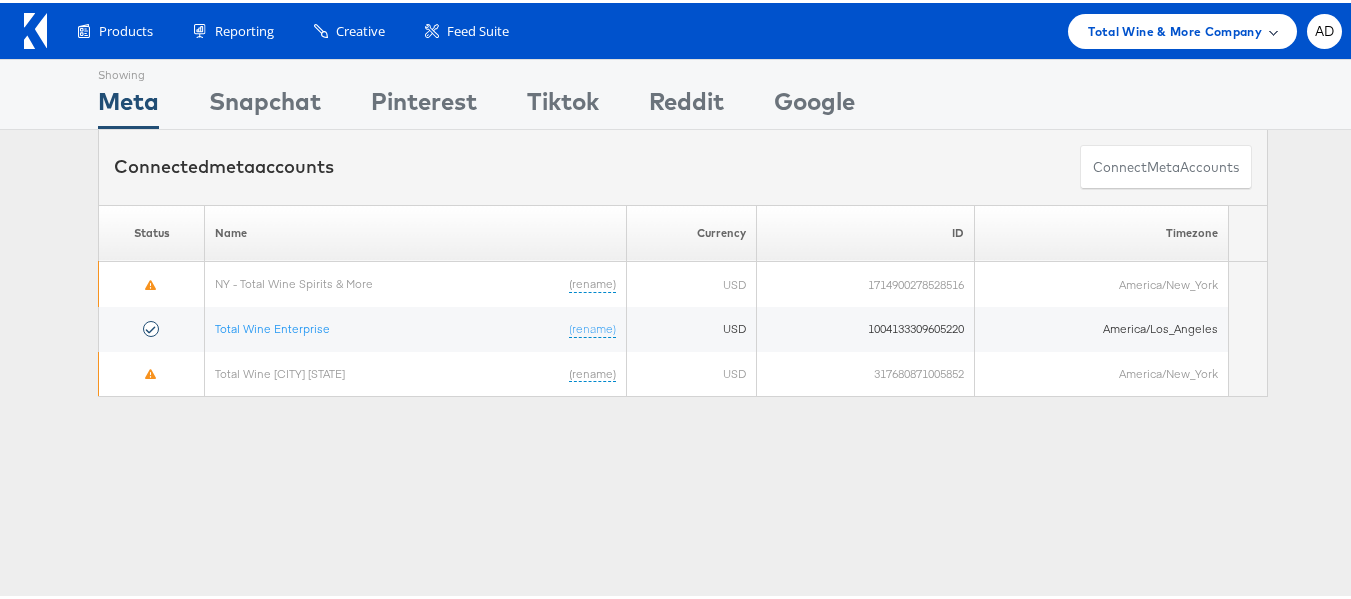 click on "Total Wine & More Company" at bounding box center [1175, 28] 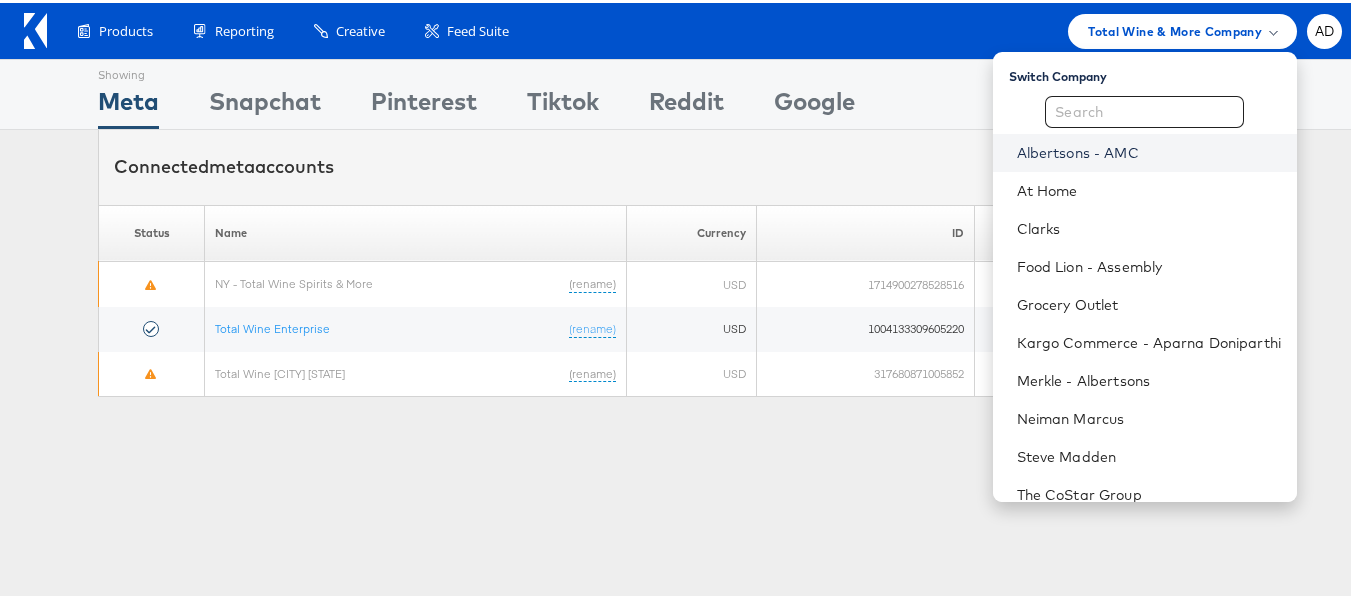 click on "Albertsons - AMC" at bounding box center [1149, 150] 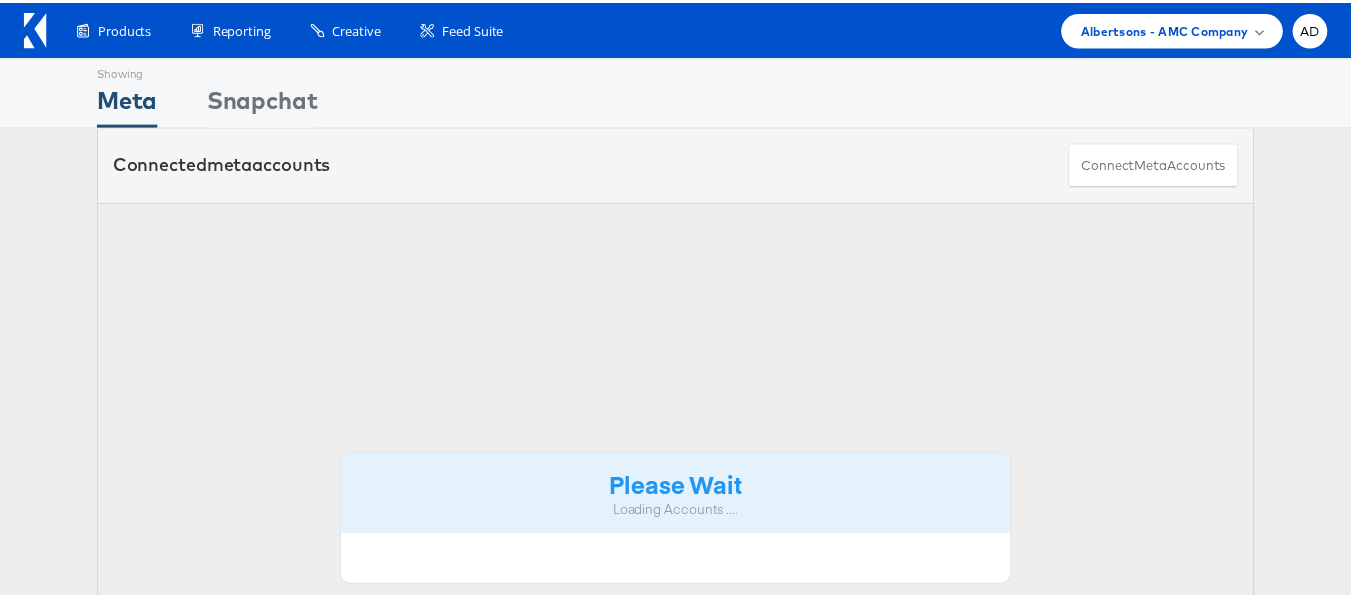 scroll, scrollTop: 0, scrollLeft: 0, axis: both 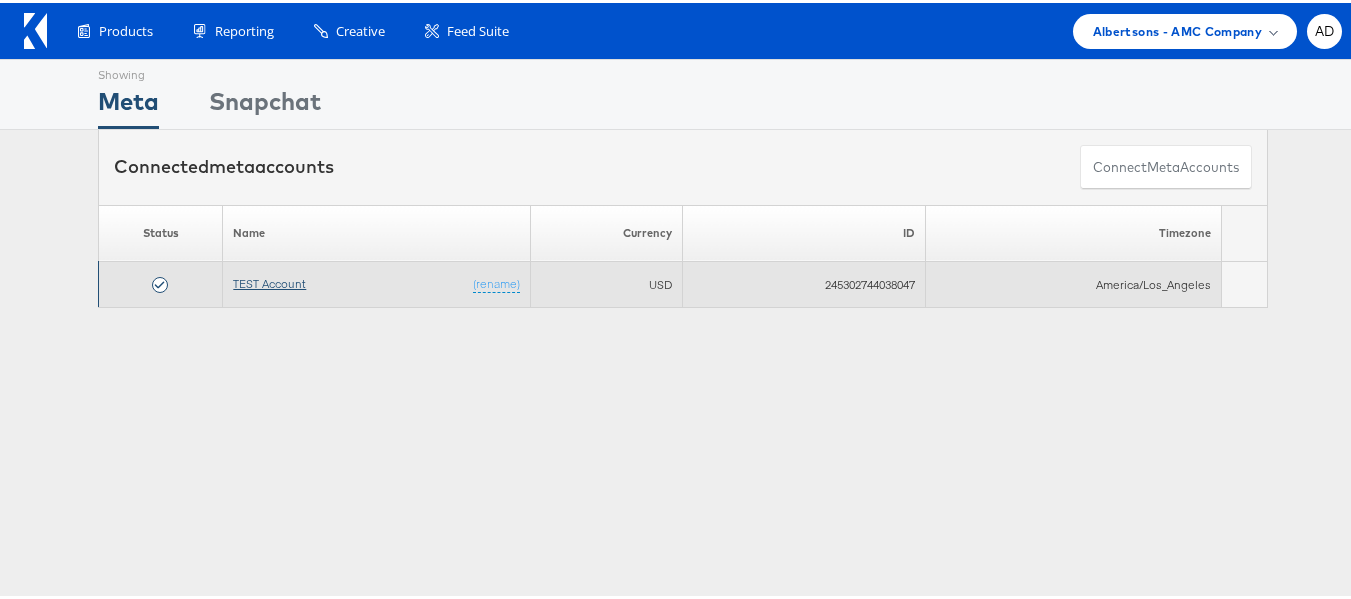 click on "TEST Account" at bounding box center [269, 280] 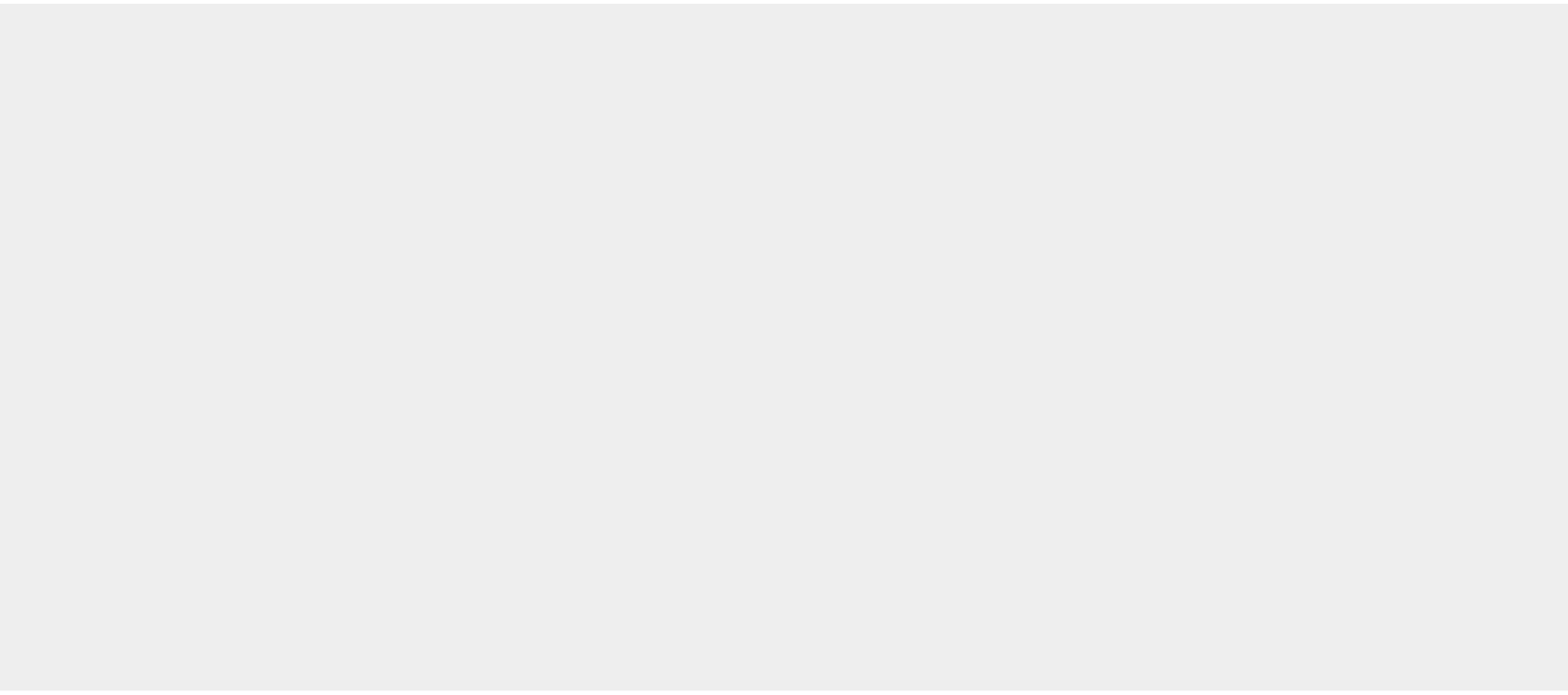 scroll, scrollTop: 0, scrollLeft: 0, axis: both 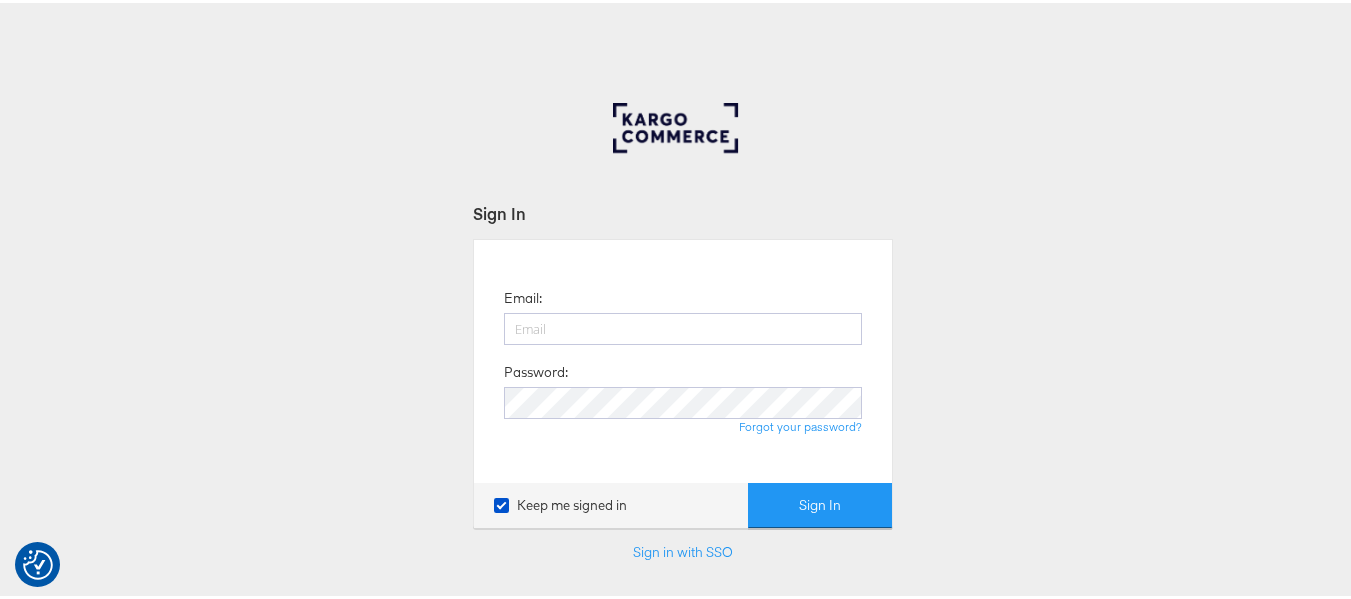 type on "[USERNAME]@[DOMAIN]" 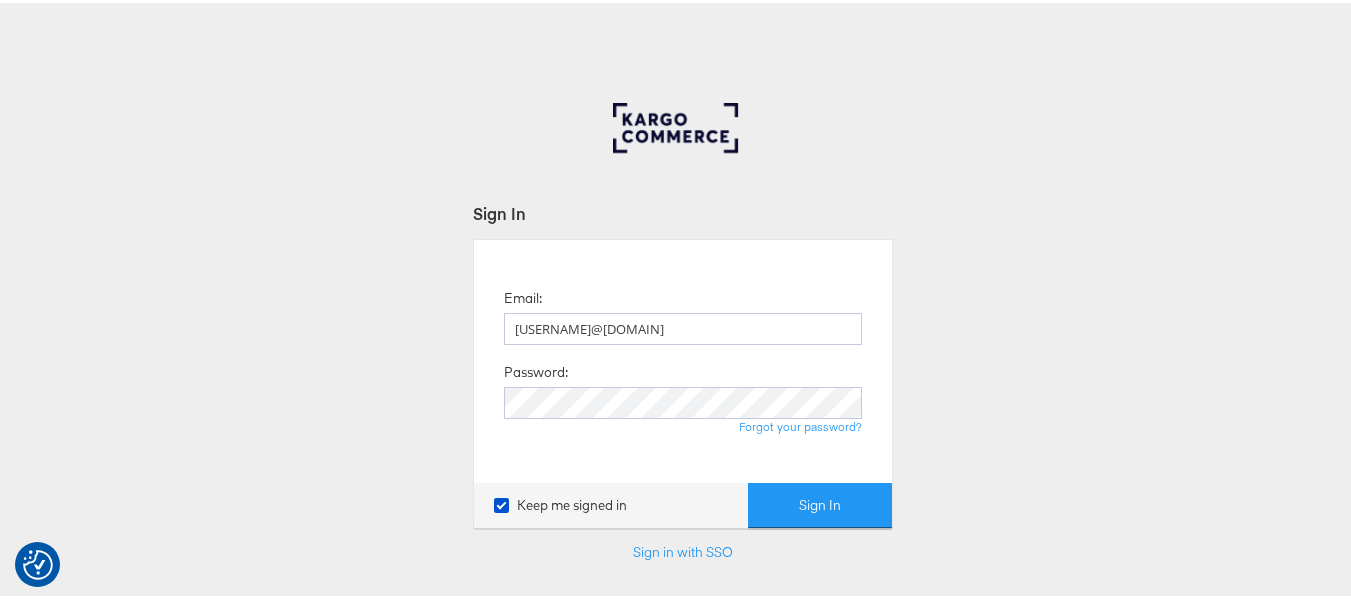 click on "Sign In" at bounding box center (820, 502) 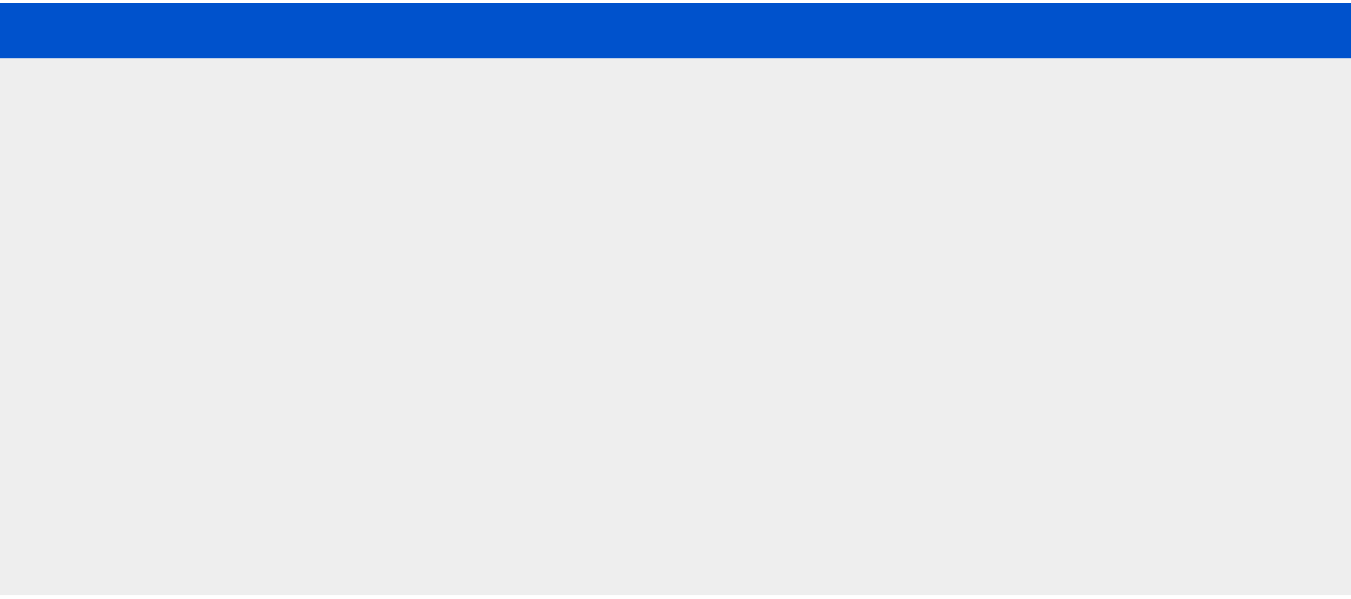 scroll, scrollTop: 0, scrollLeft: 0, axis: both 